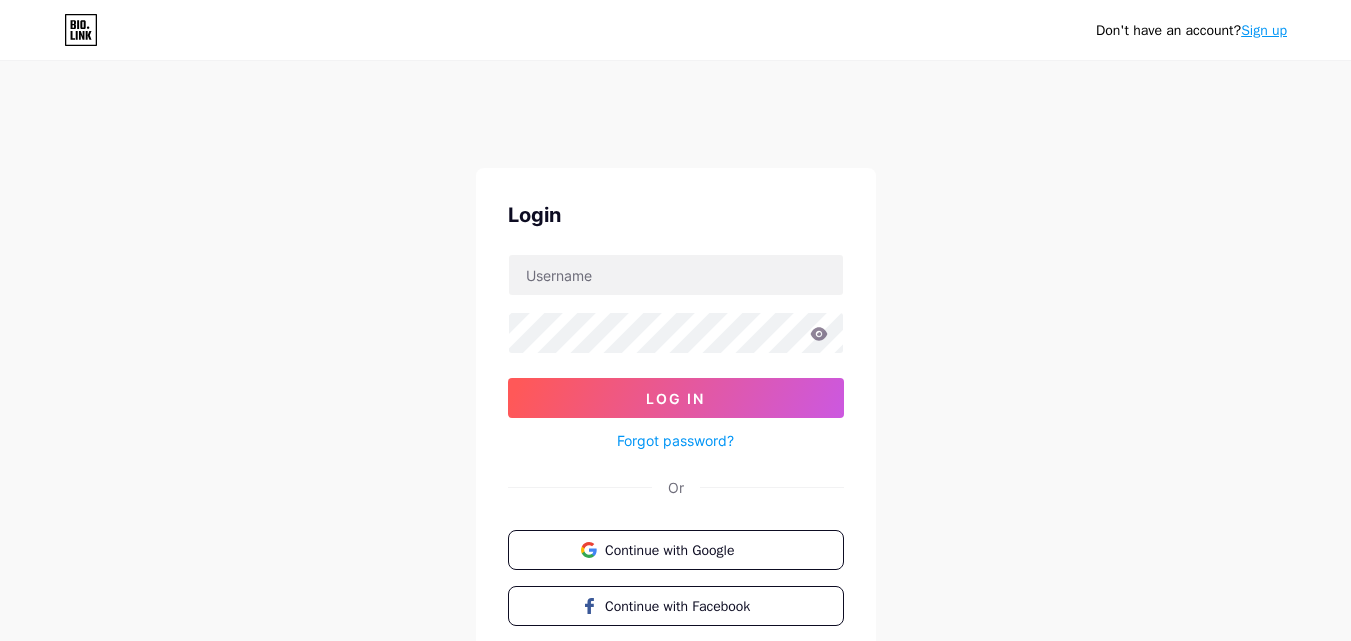 scroll, scrollTop: 0, scrollLeft: 0, axis: both 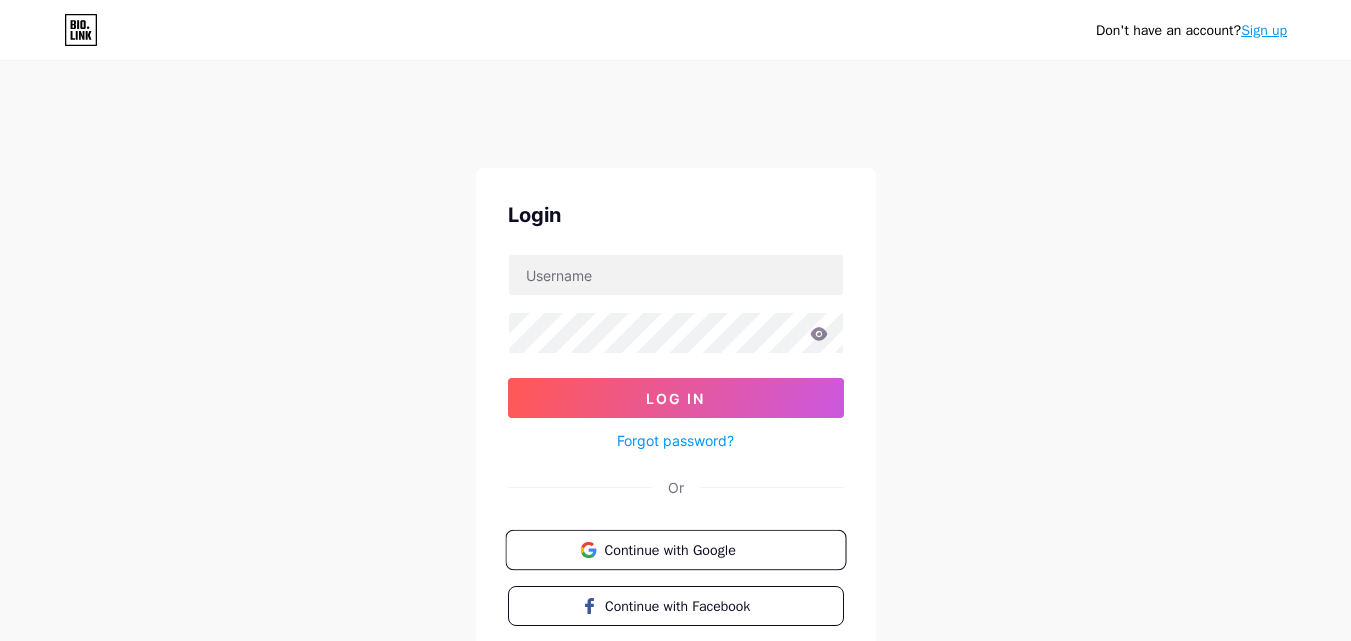 click on "Continue with Google" at bounding box center (675, 550) 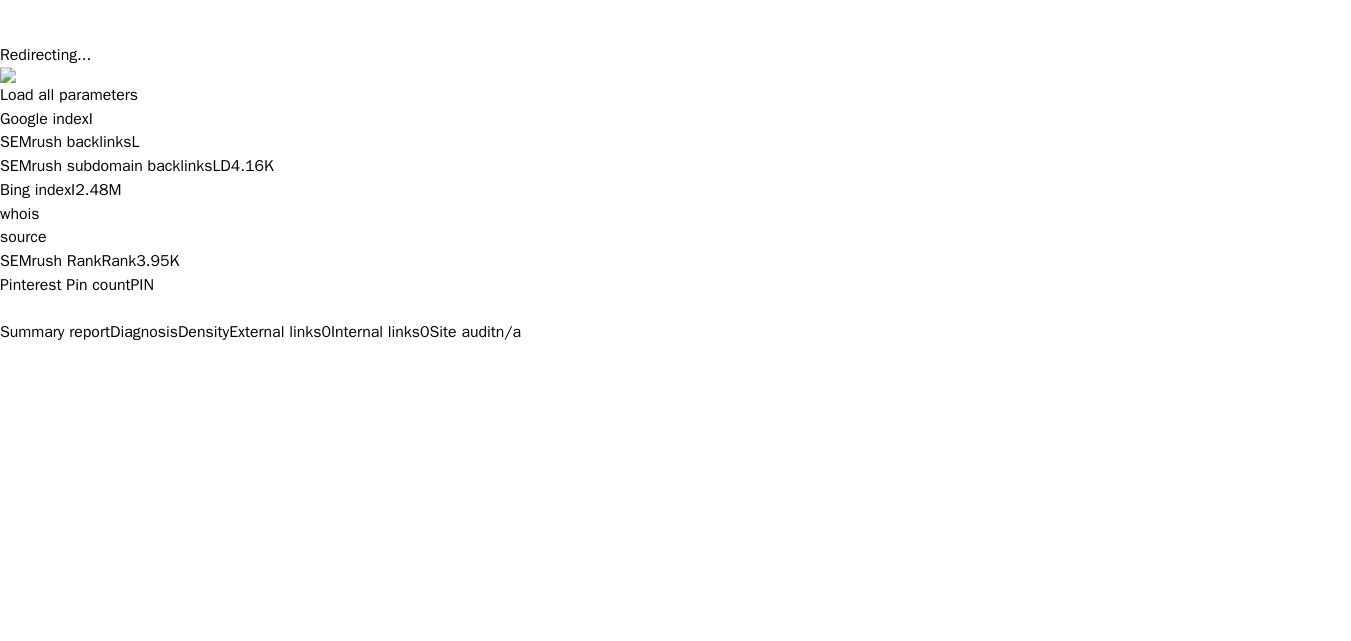 scroll, scrollTop: 0, scrollLeft: 0, axis: both 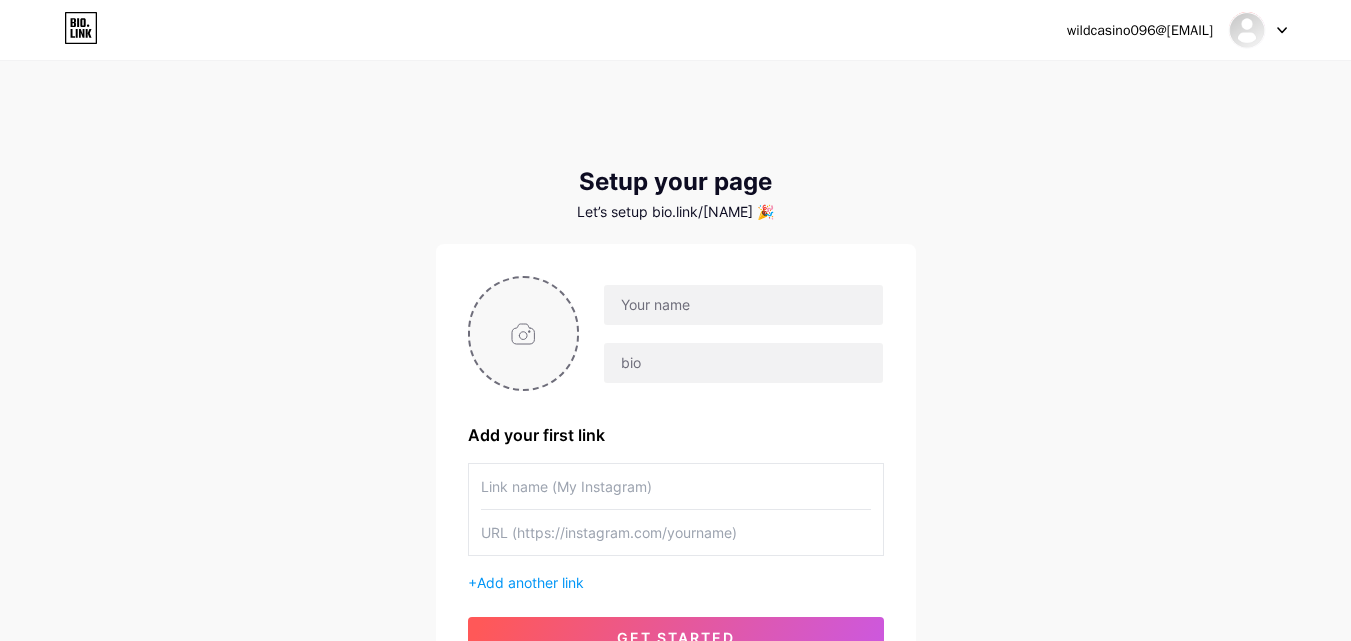 click at bounding box center (524, 333) 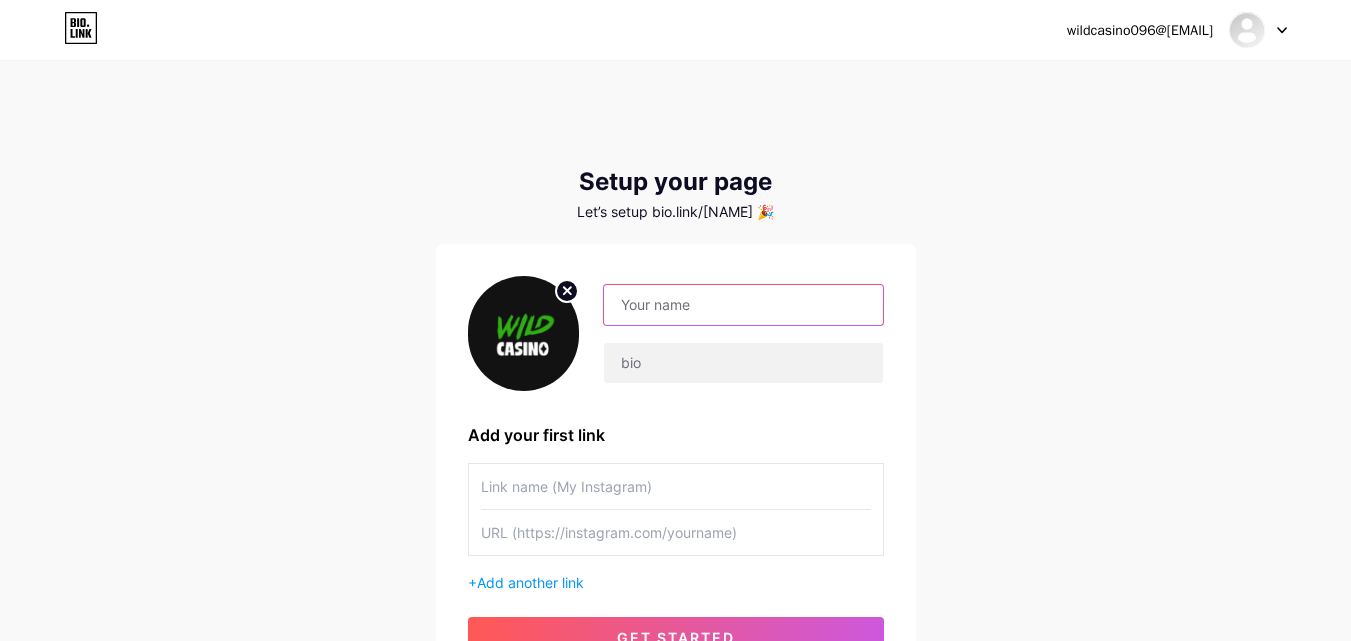 click at bounding box center [743, 305] 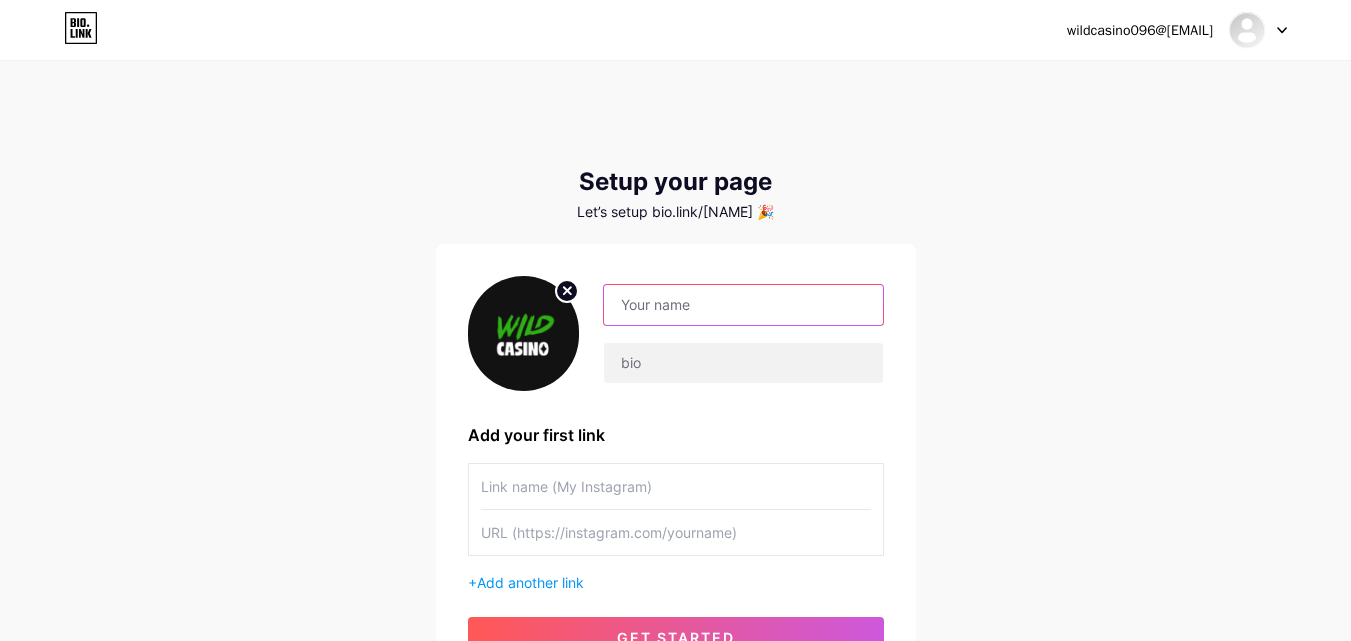 type on "wildcasino" 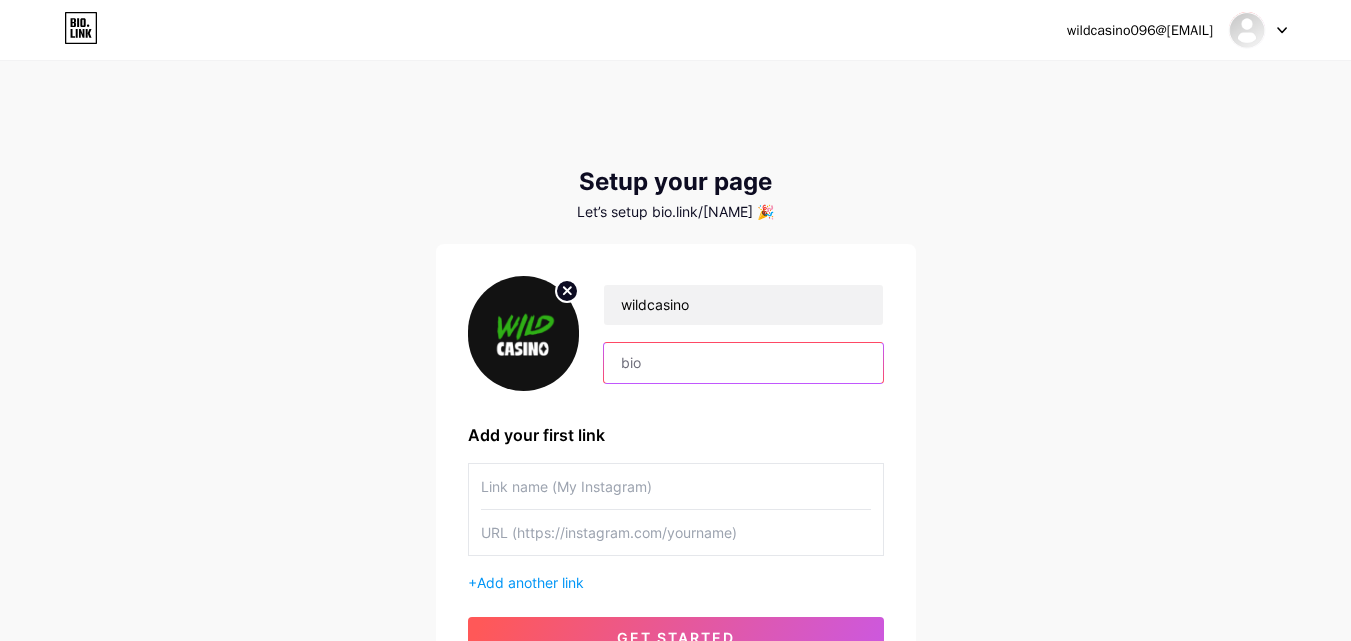 click at bounding box center [743, 363] 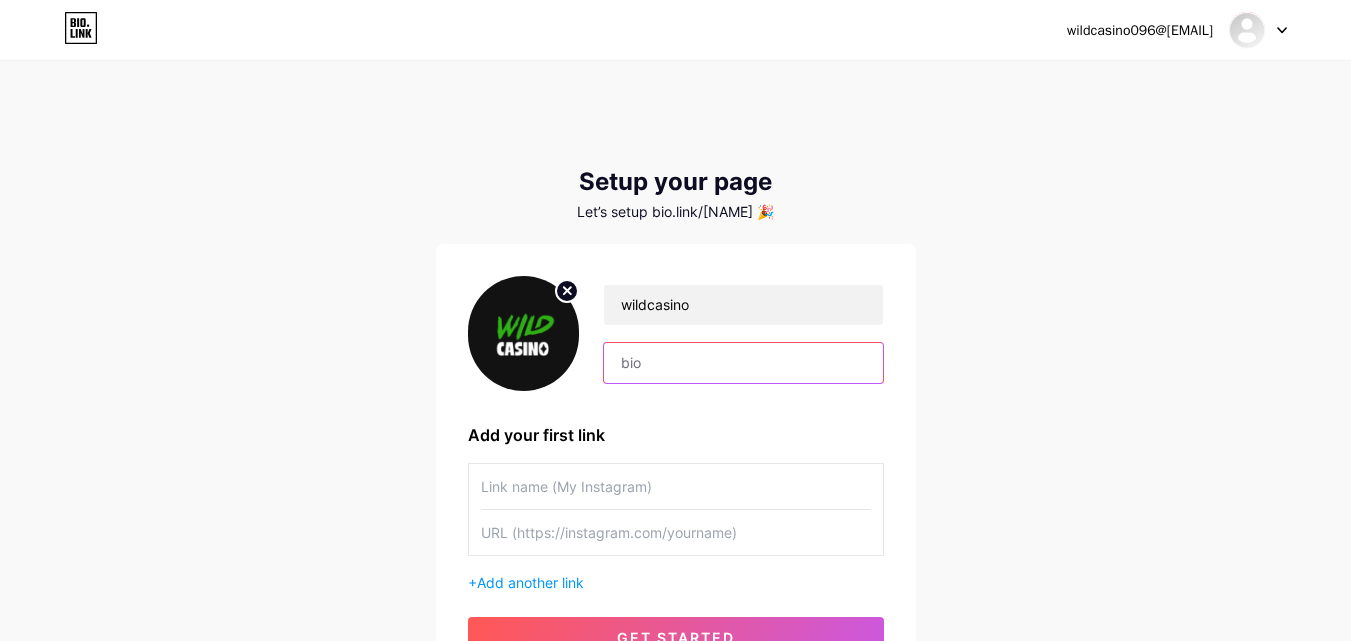 paste on "https://mez.ink/" 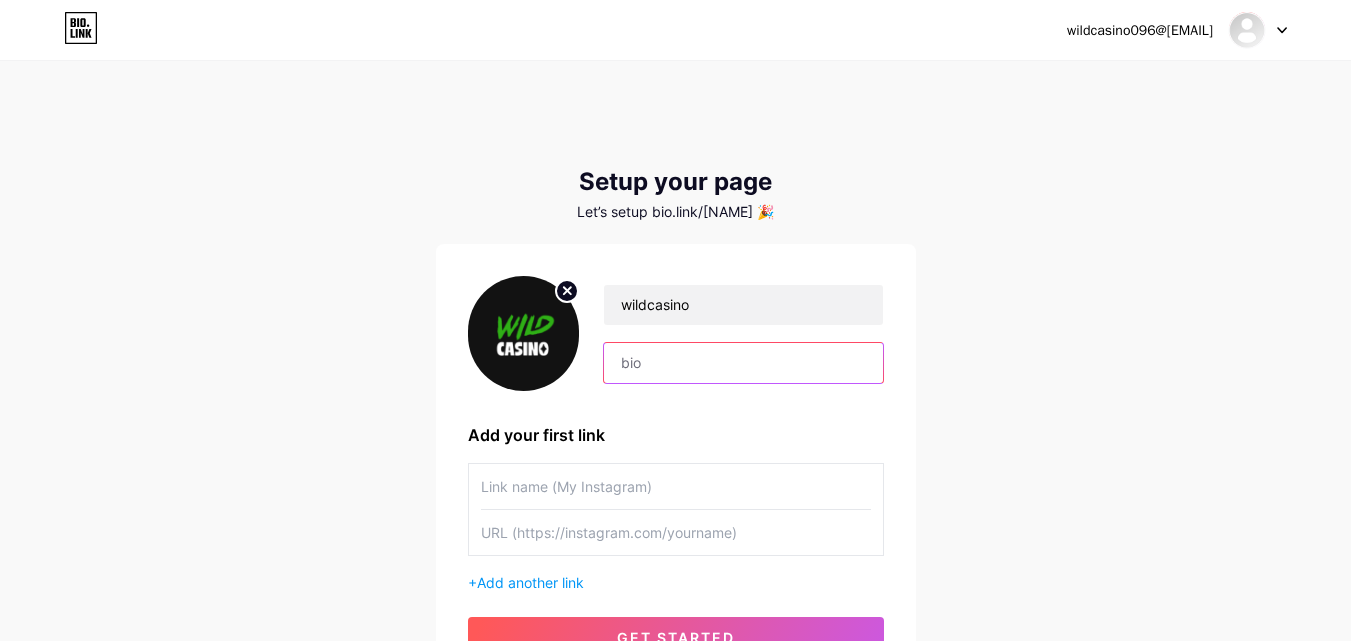 type on "https://mez.ink/" 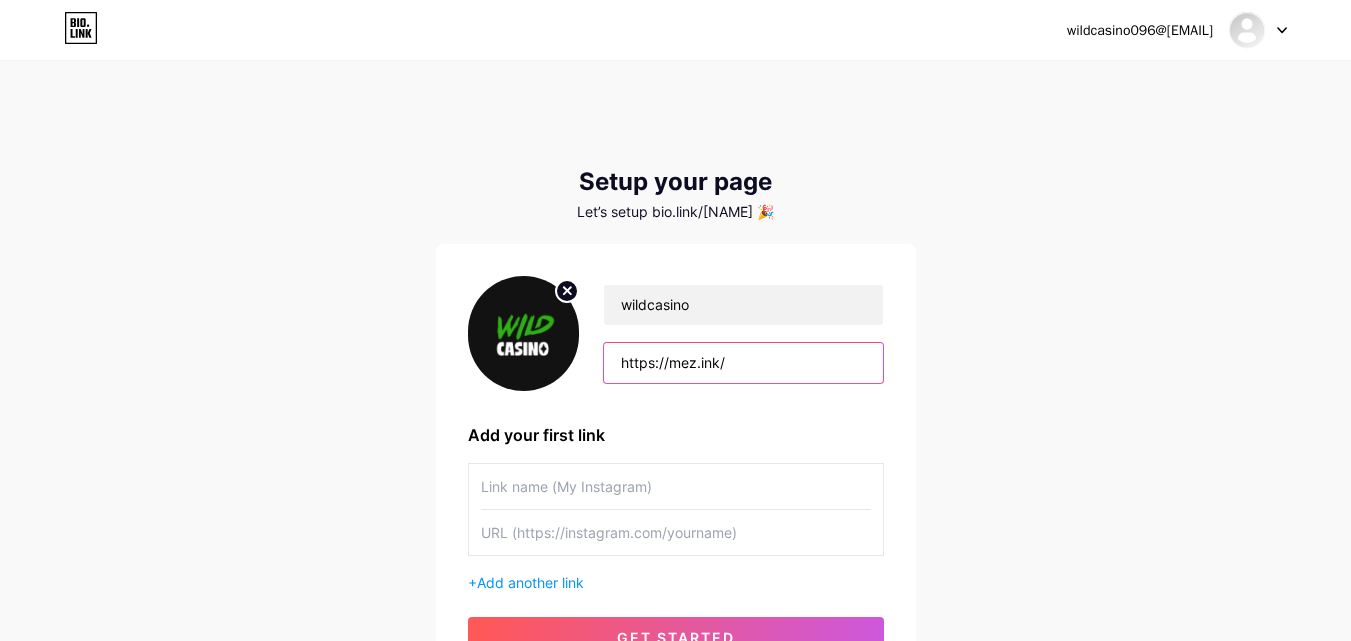 click on "https://mez.ink/" at bounding box center [743, 363] 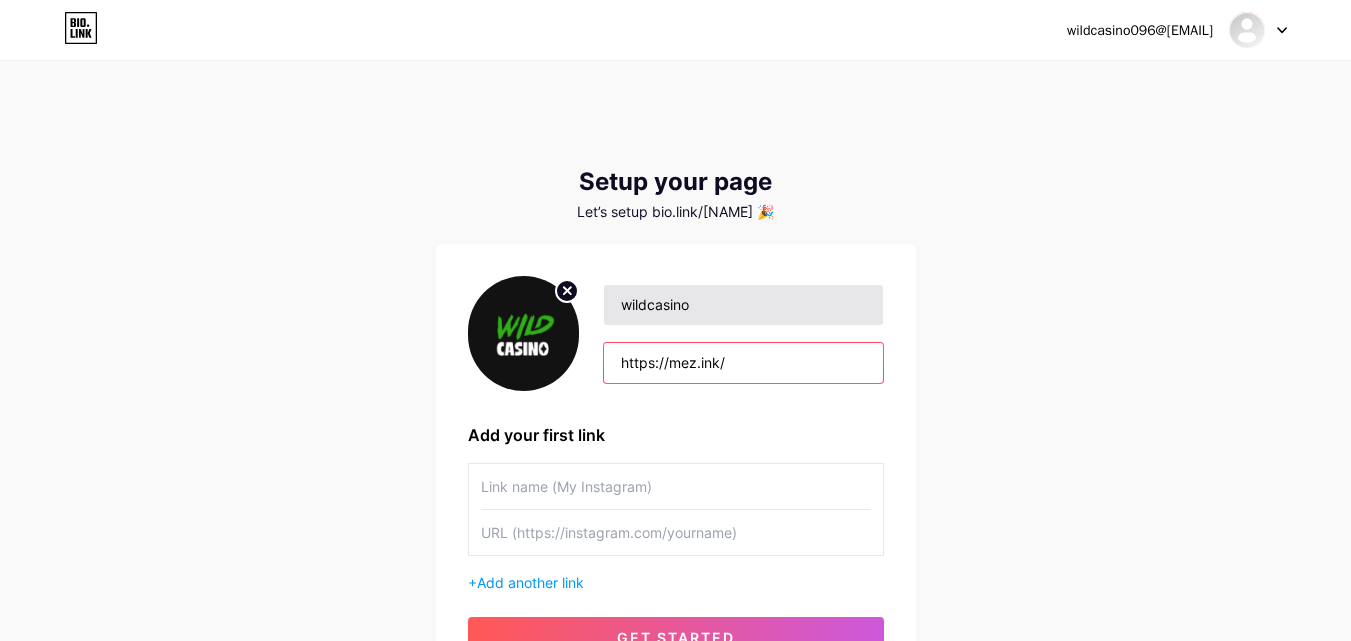 type 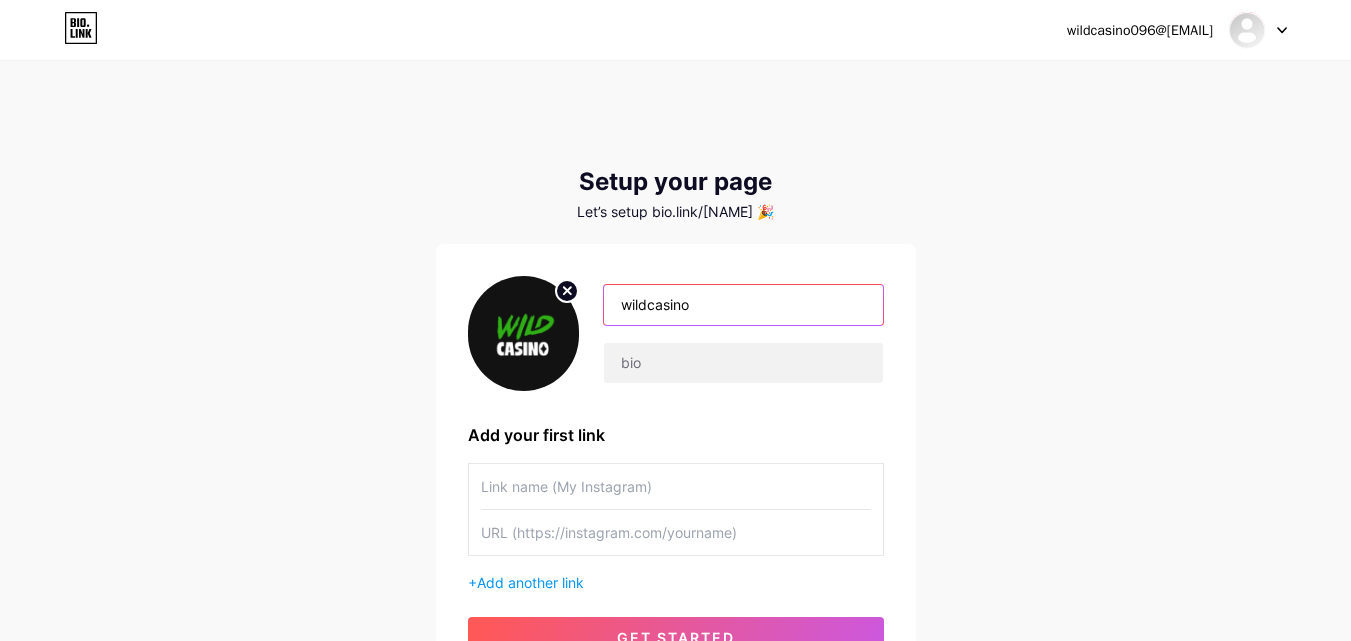 click on "wildcasino" at bounding box center (743, 305) 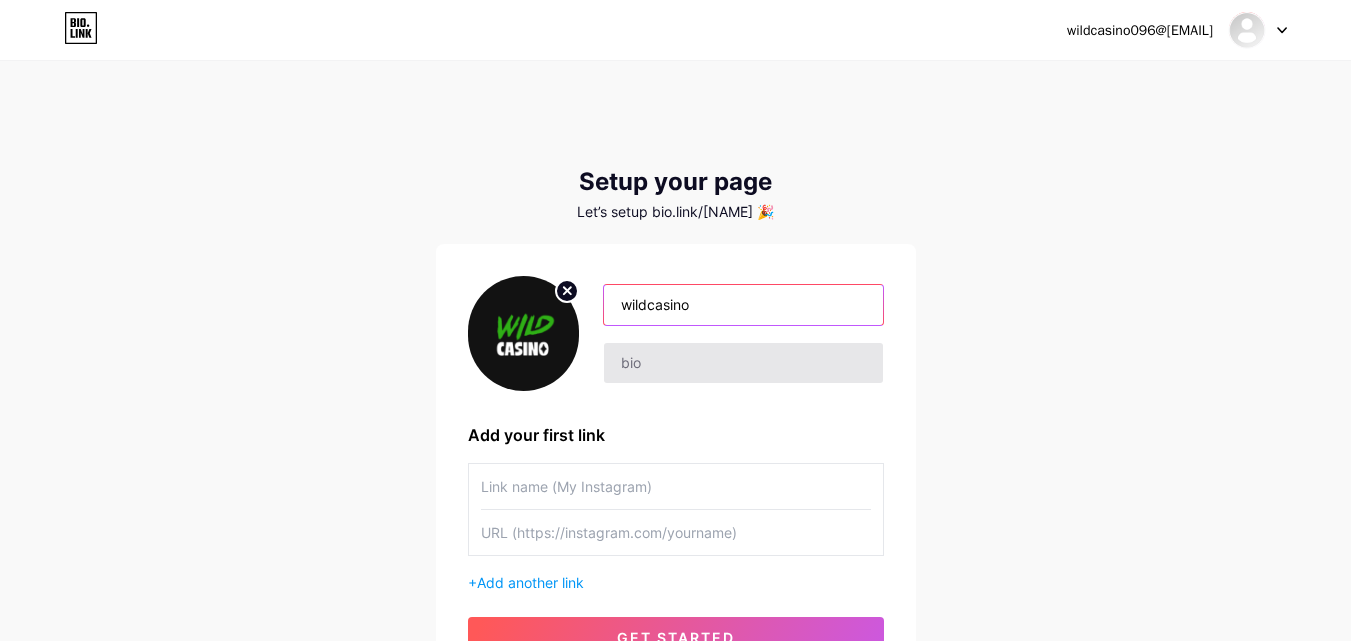 paste on "https://mez.ink/" 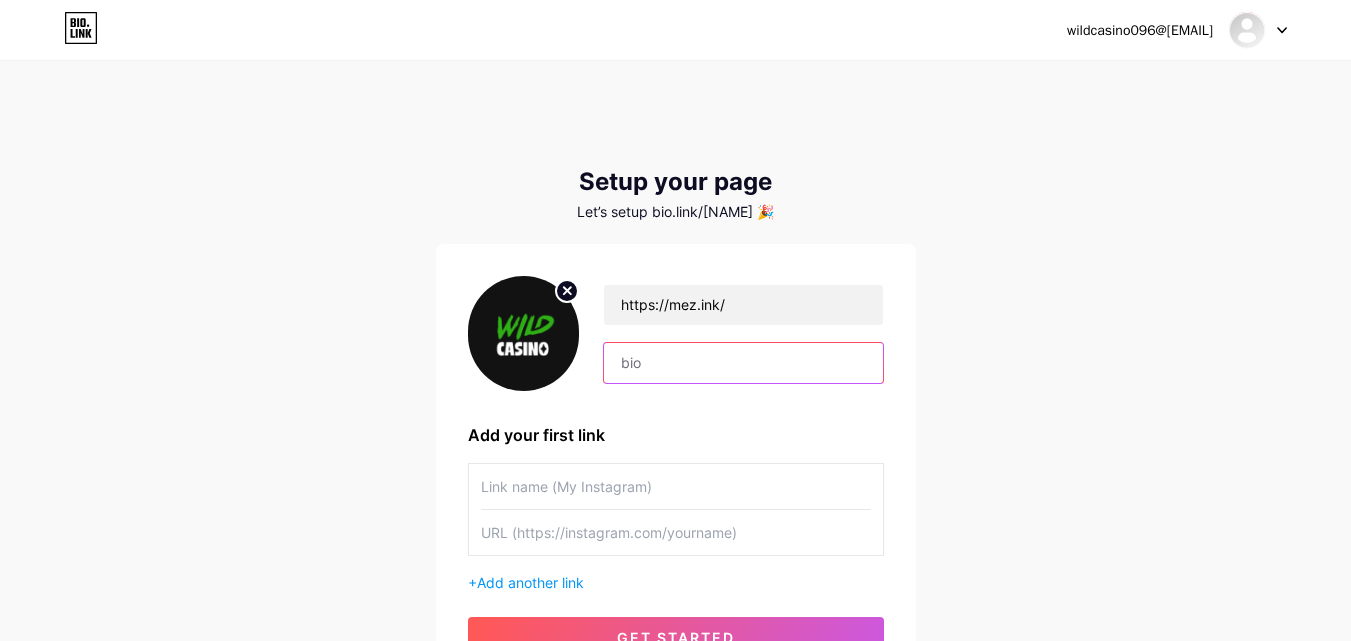 click at bounding box center [743, 363] 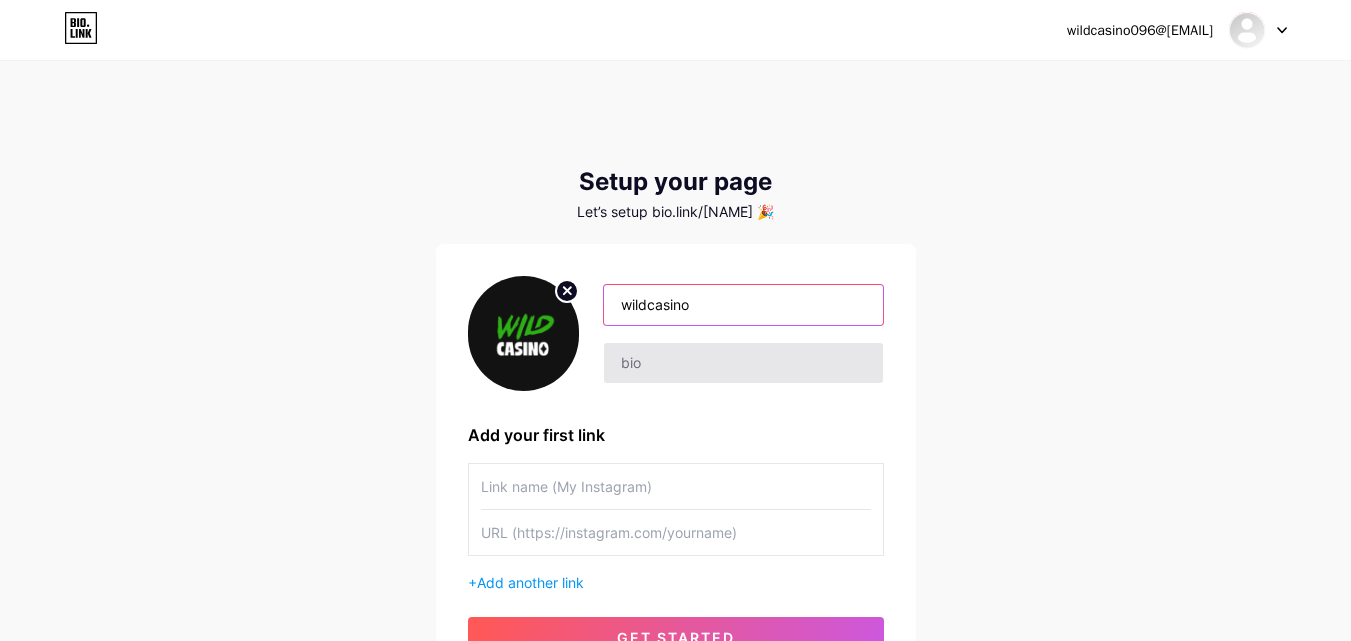 type on "wildcasino" 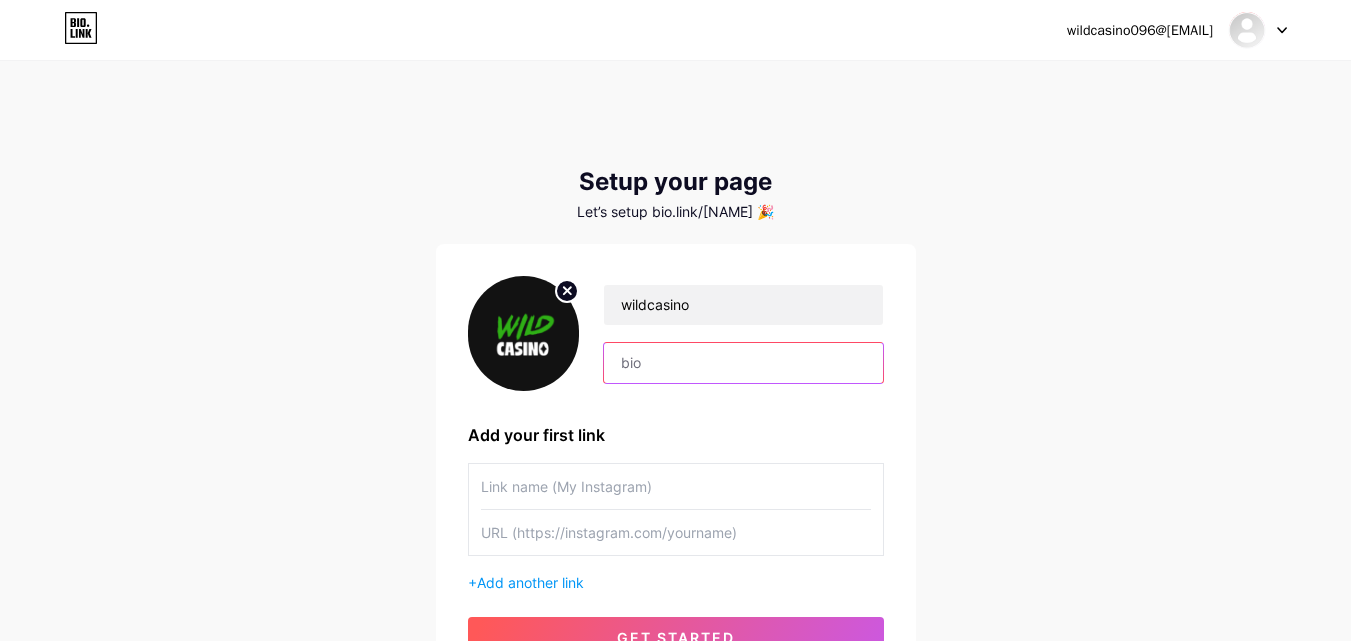 click at bounding box center (743, 363) 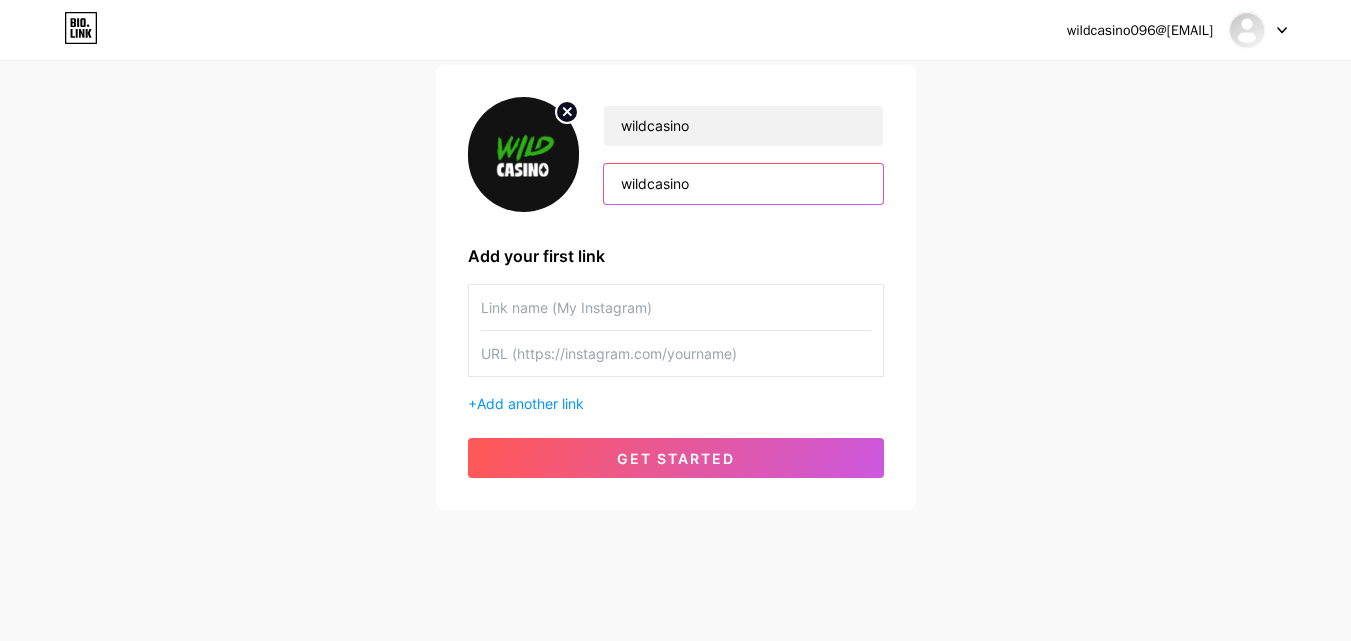 scroll, scrollTop: 192, scrollLeft: 0, axis: vertical 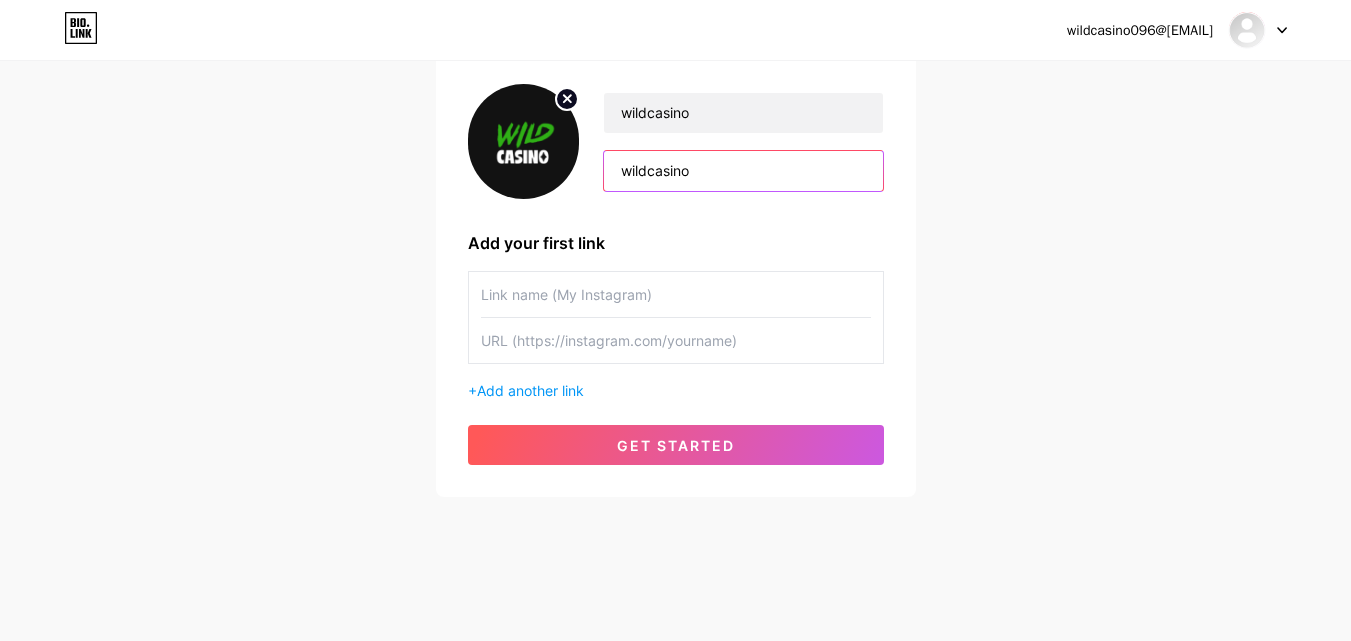 type on "wildcasino" 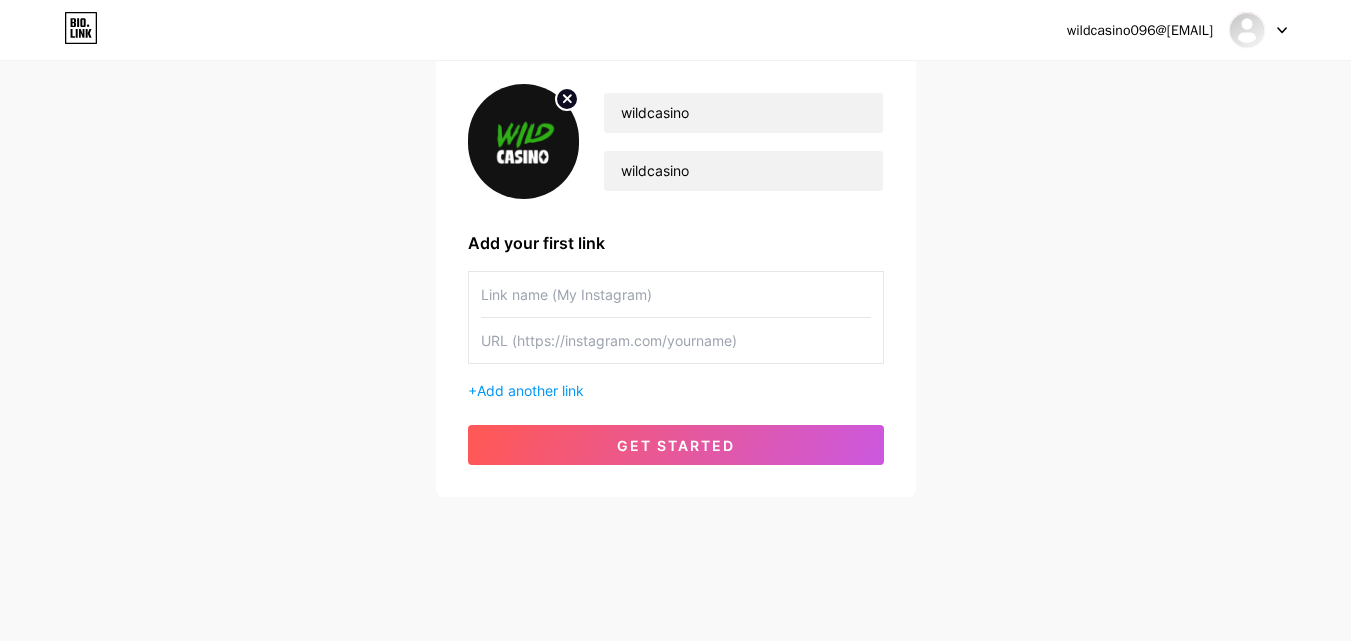 click at bounding box center (676, 294) 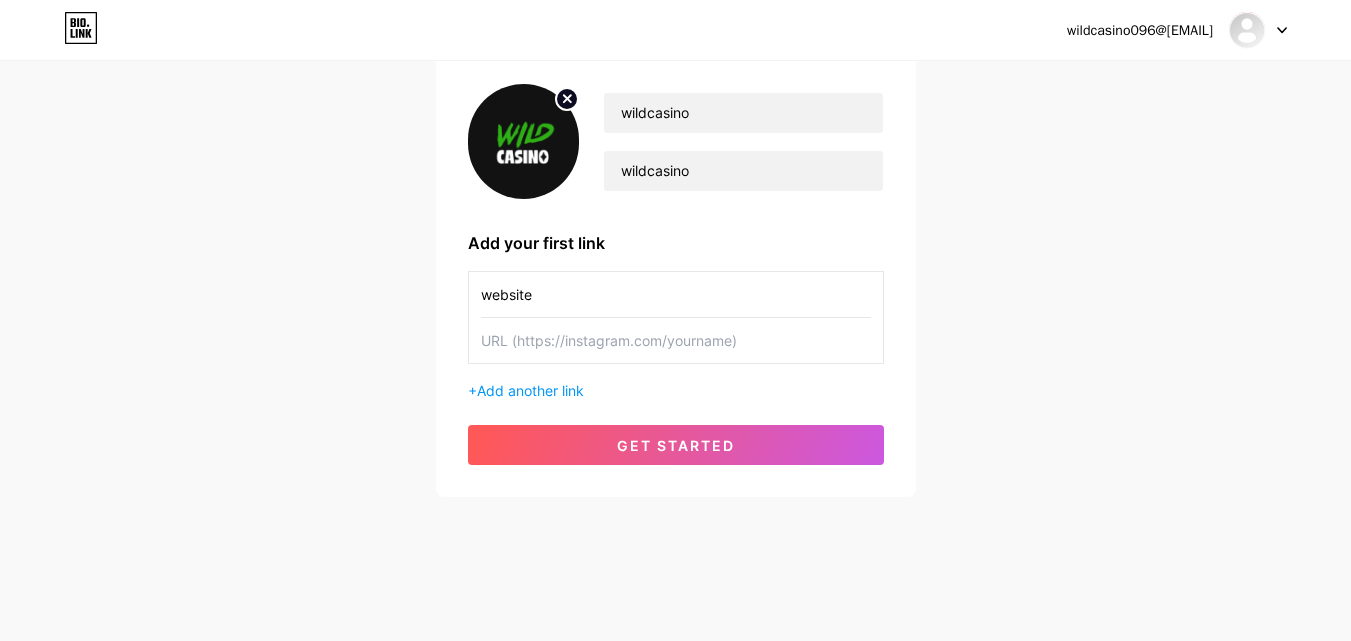 type on "website" 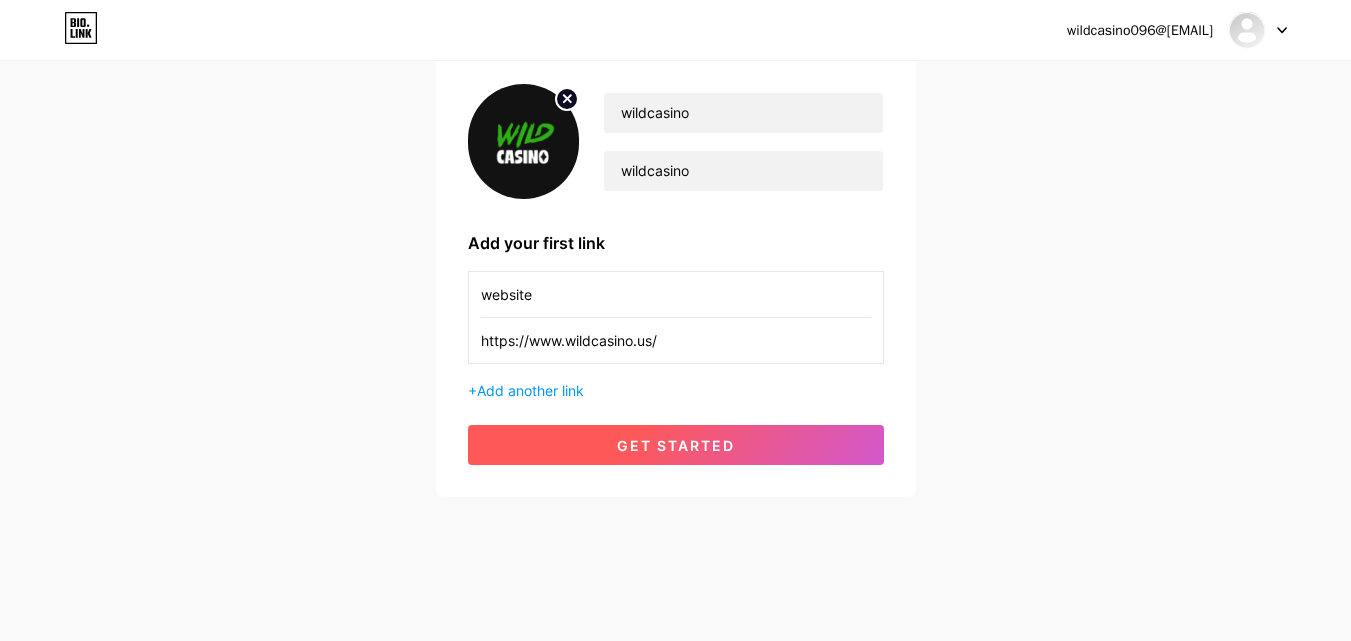 type on "https://www.wildcasino.us/" 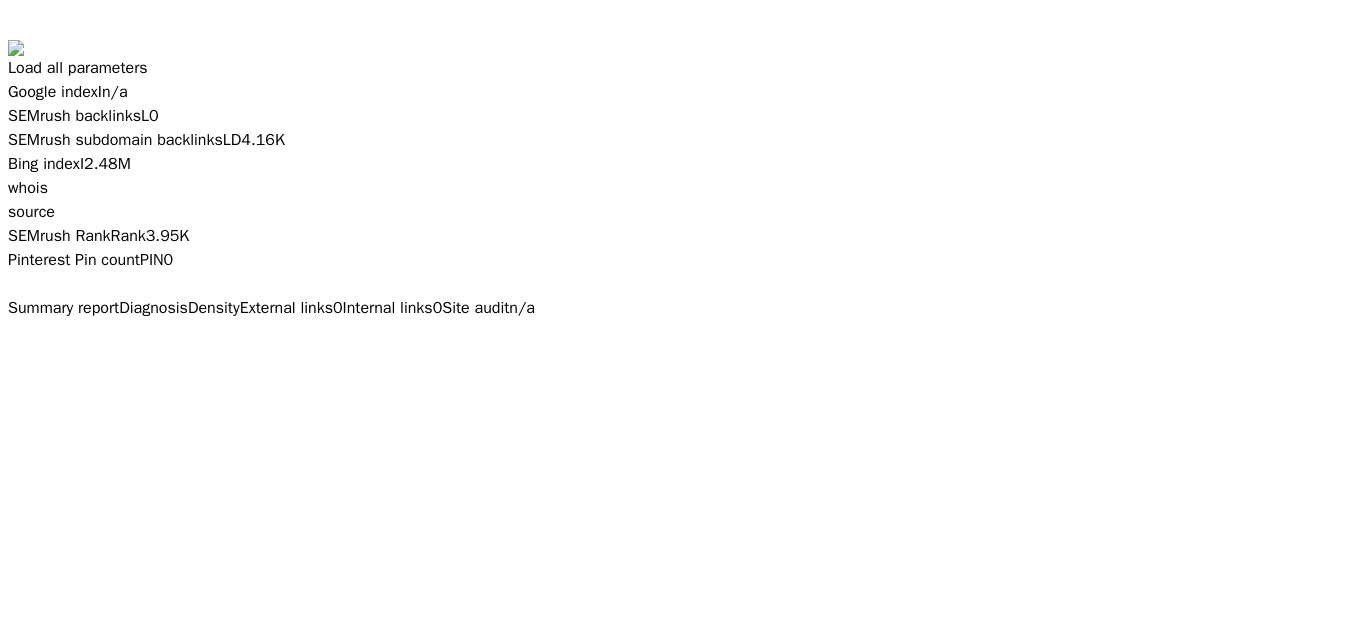 scroll, scrollTop: 0, scrollLeft: 0, axis: both 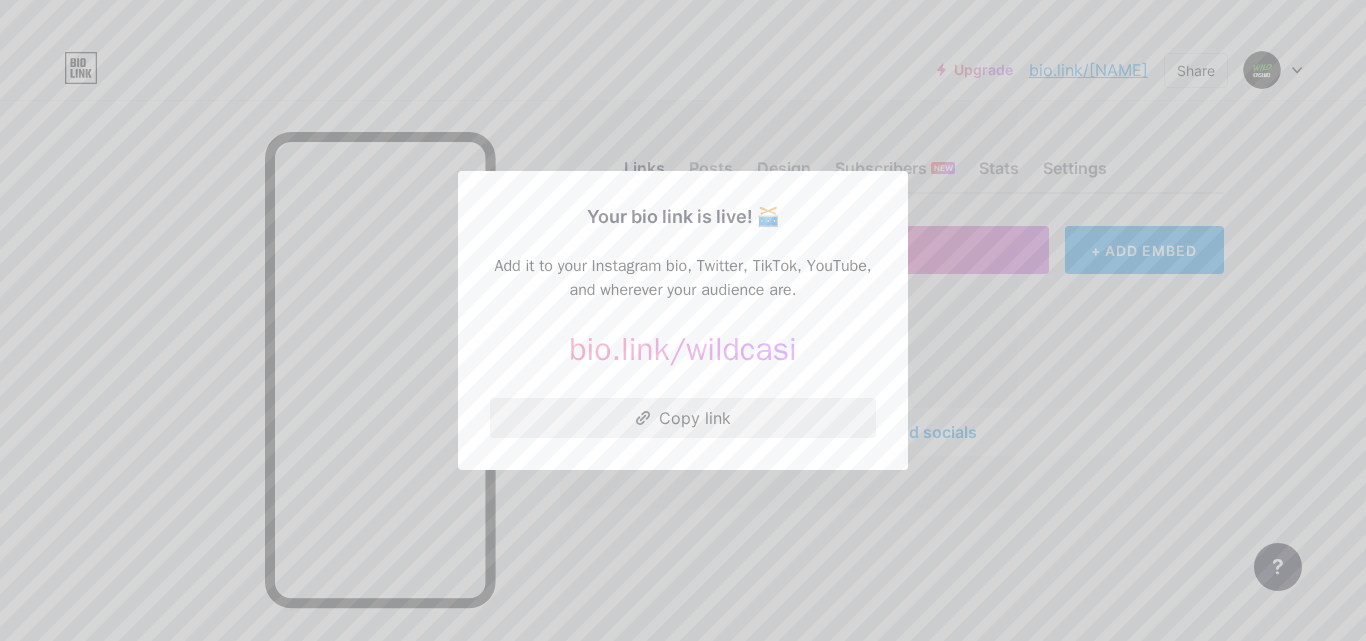 click on "Copy link" at bounding box center (683, 418) 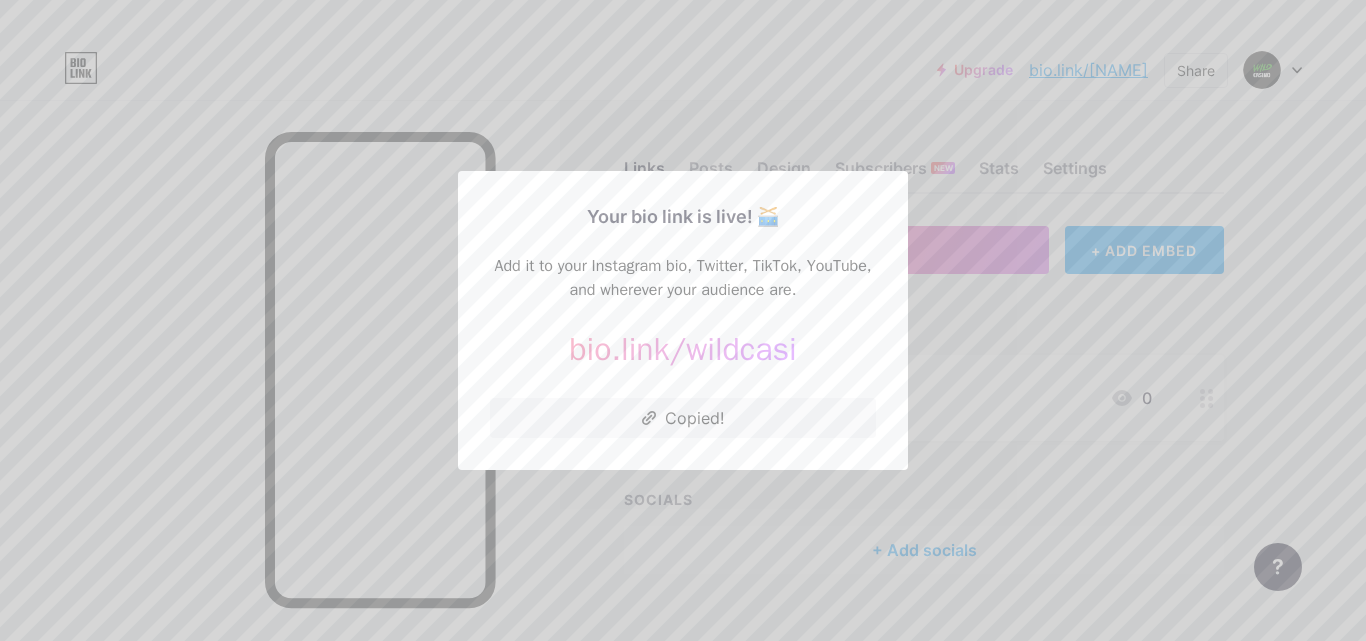 click at bounding box center (683, 320) 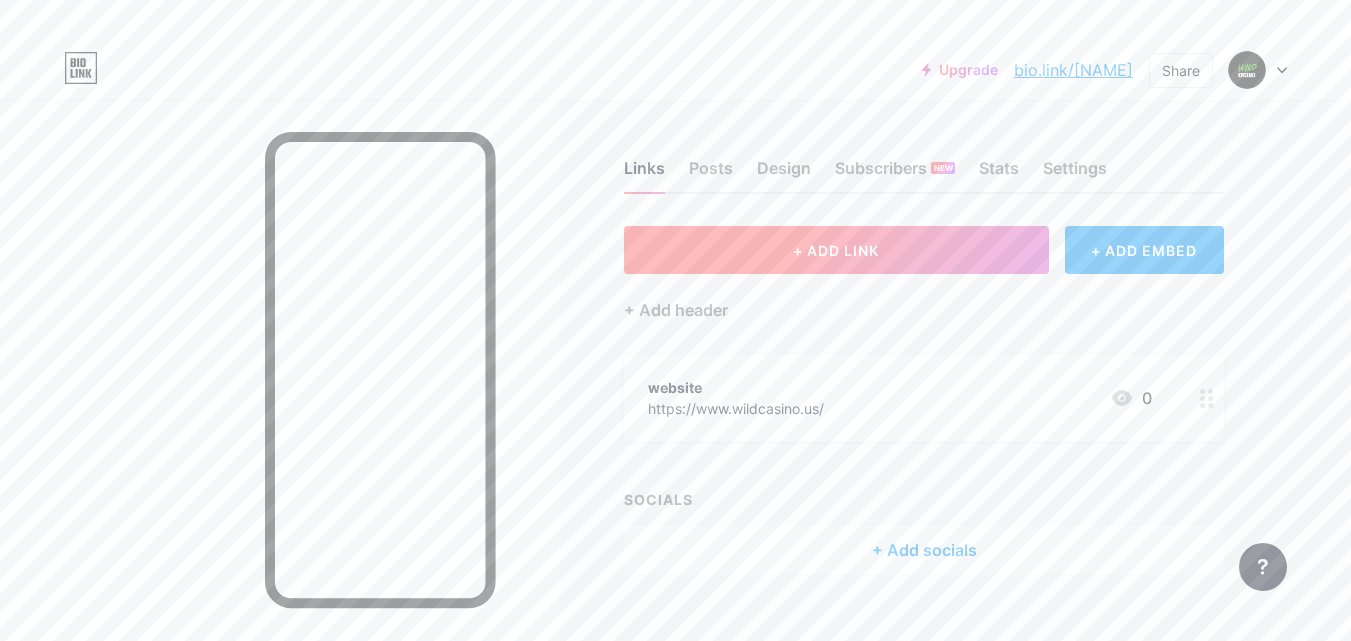 click on "+ ADD LINK" at bounding box center [836, 250] 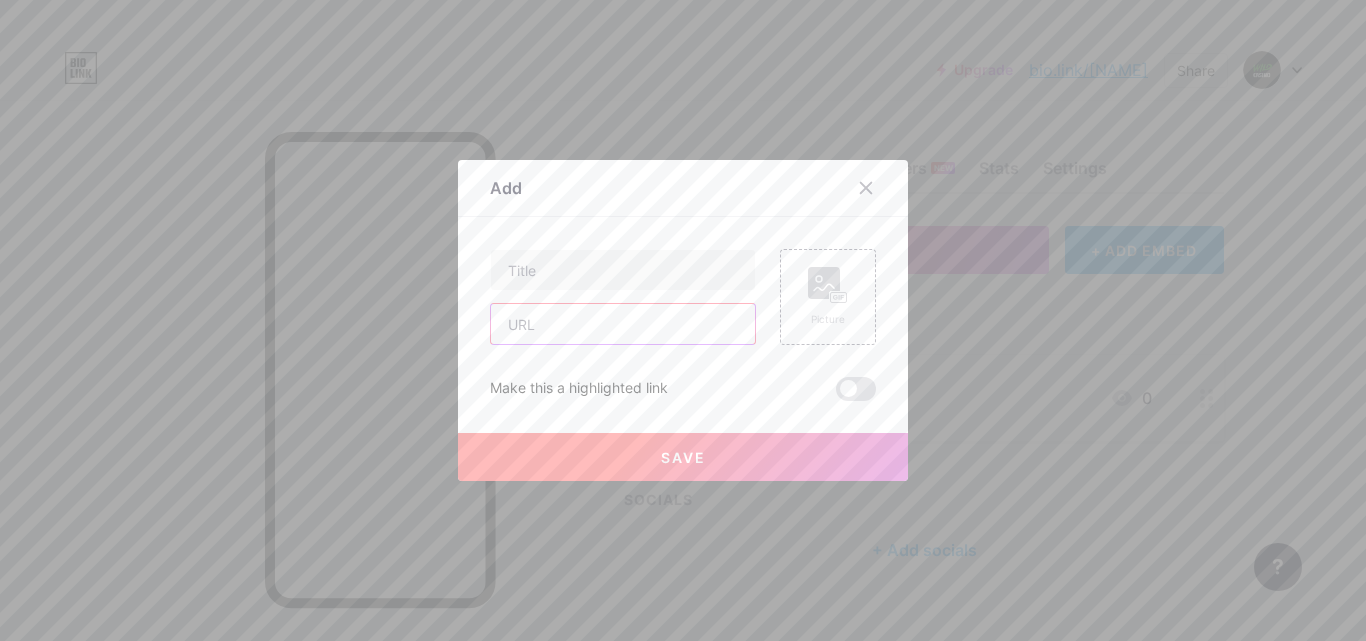 click at bounding box center [623, 324] 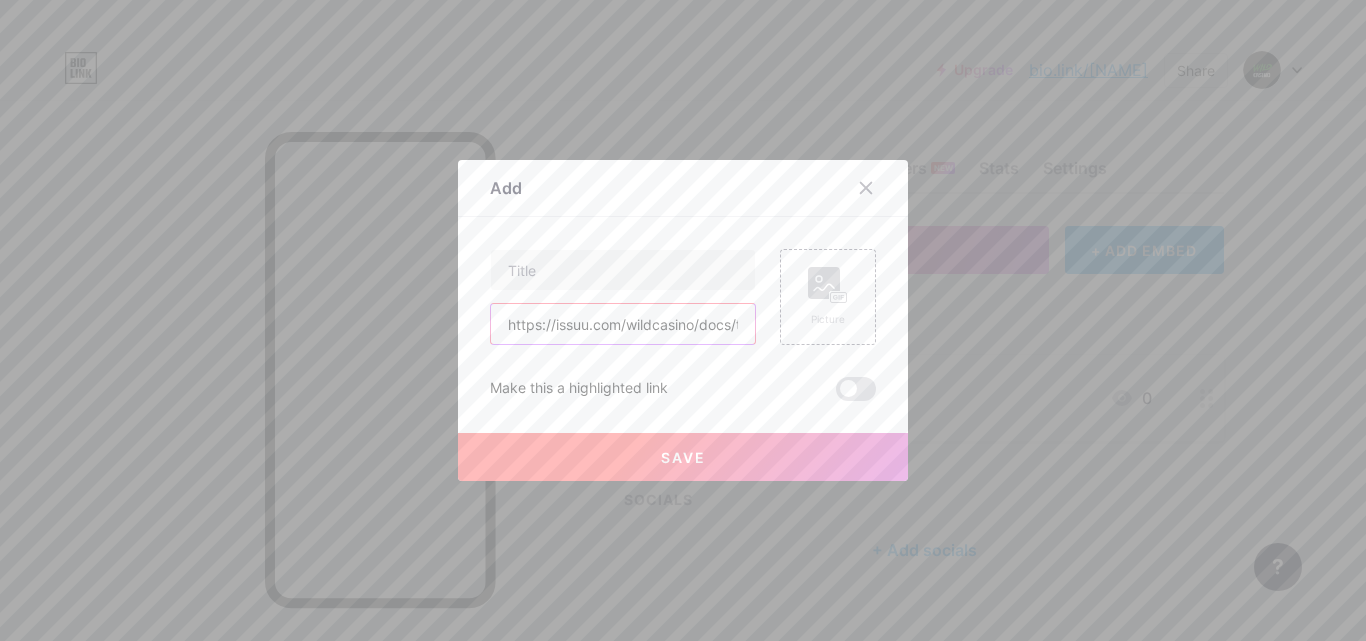 scroll, scrollTop: 0, scrollLeft: 354, axis: horizontal 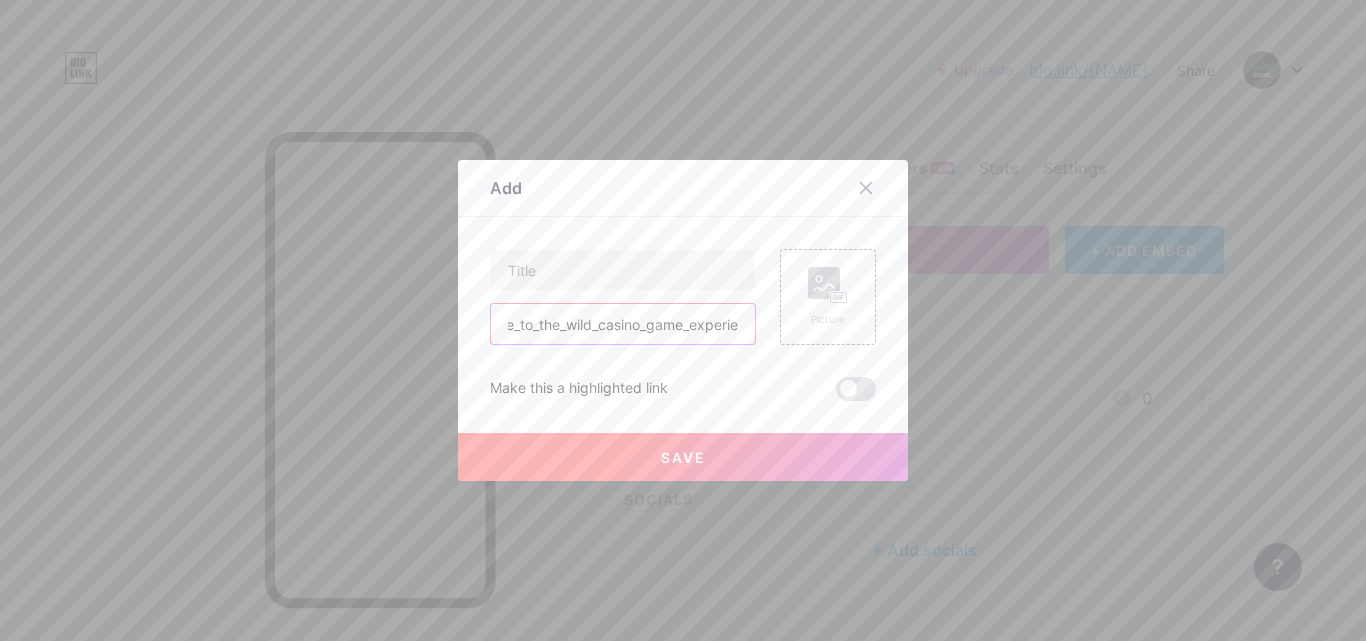type on "https://issuu.com/wildcasino/docs/the_ultimate_guide_to_the_wild_casino_game_experie" 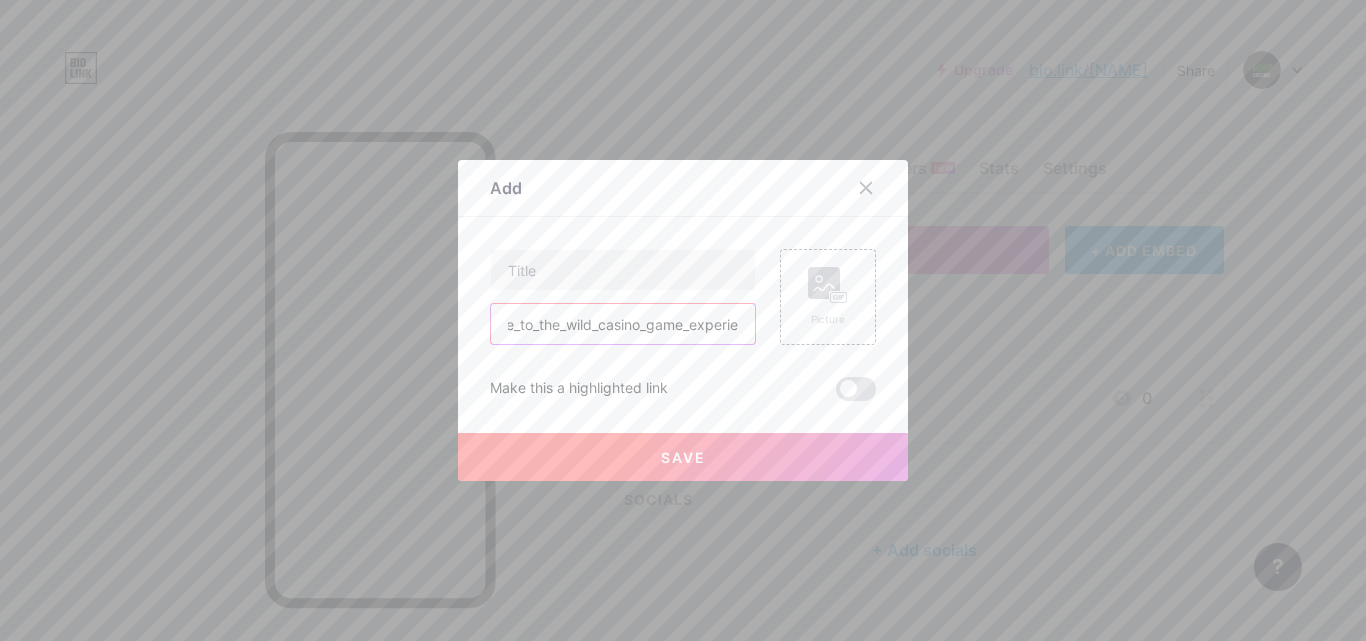 scroll, scrollTop: 0, scrollLeft: 0, axis: both 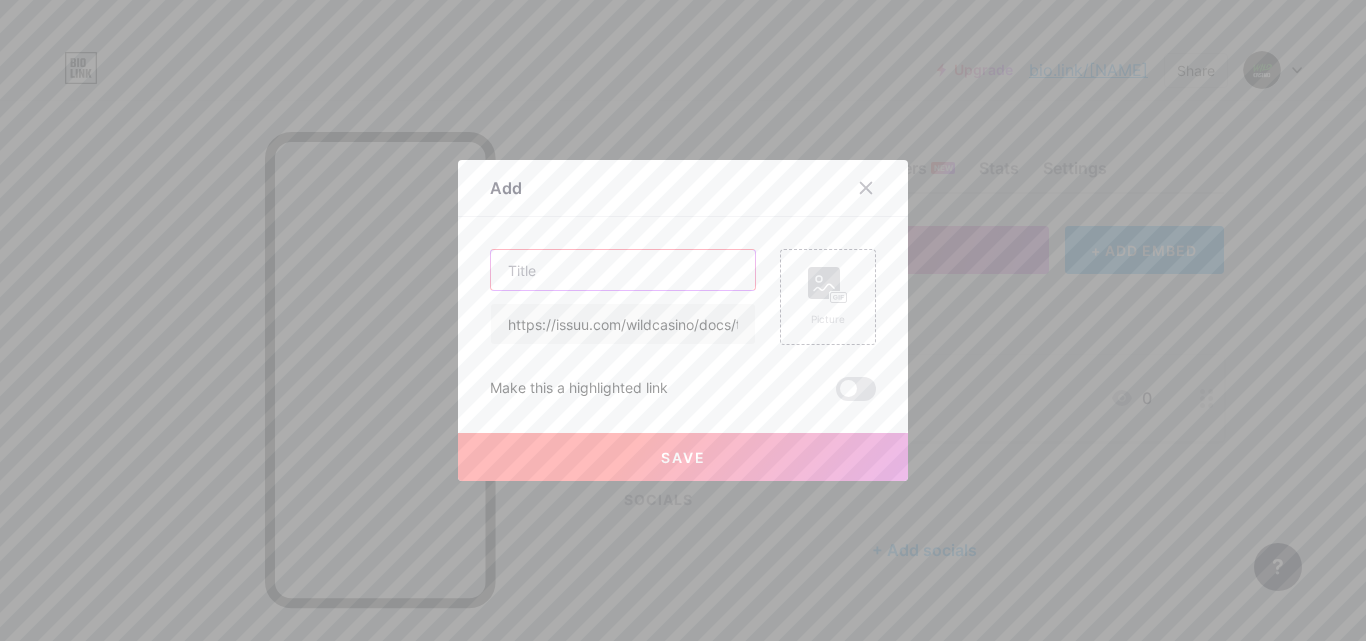 click at bounding box center (623, 270) 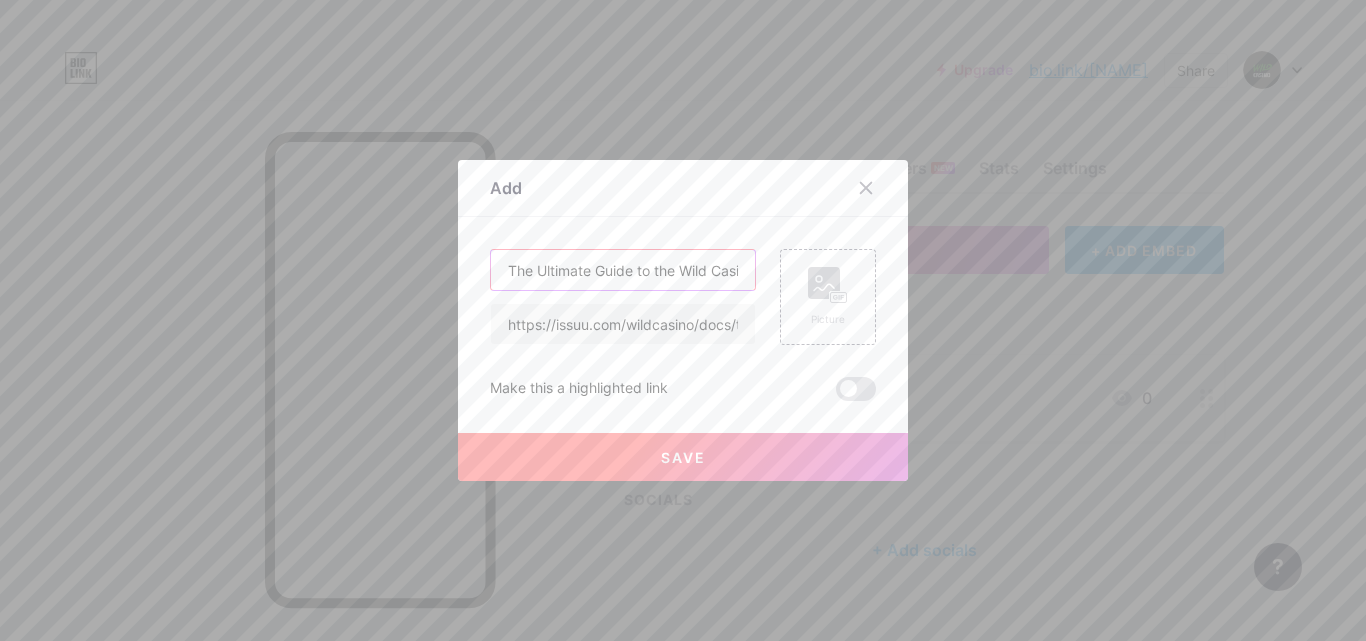 scroll, scrollTop: 0, scrollLeft: 142, axis: horizontal 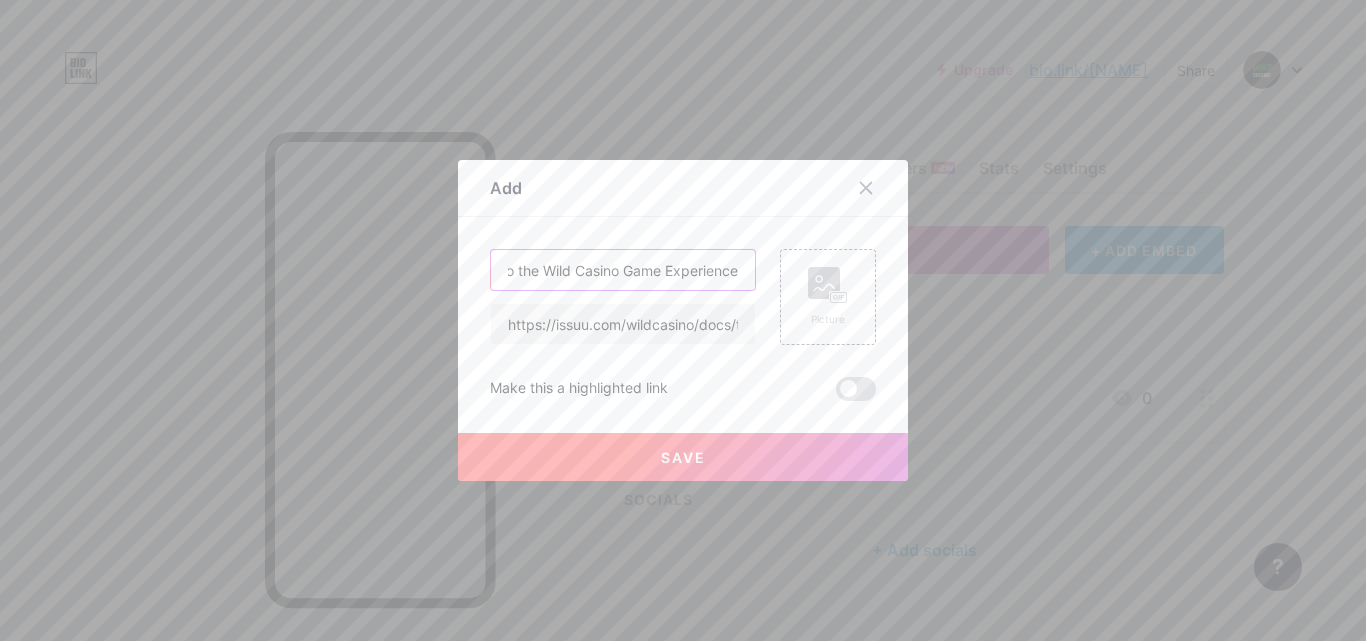 type on "The Ultimate Guide to the Wild Casino Game Experience" 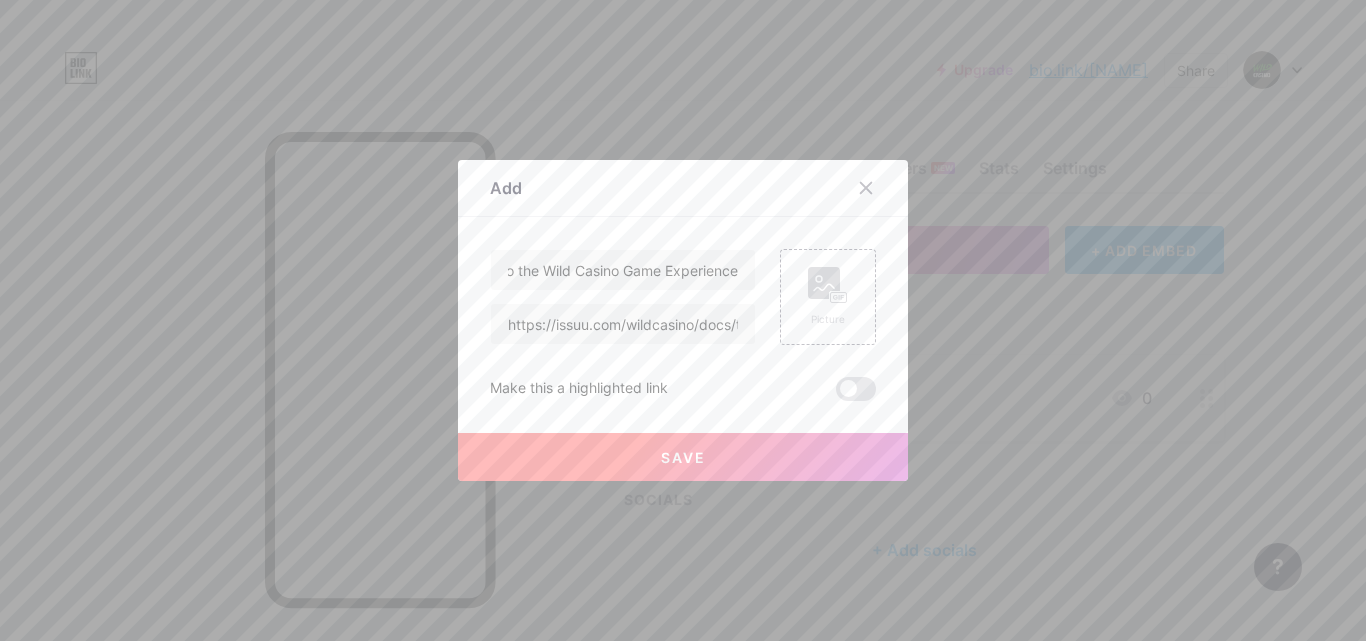 click on "Save" at bounding box center [683, 457] 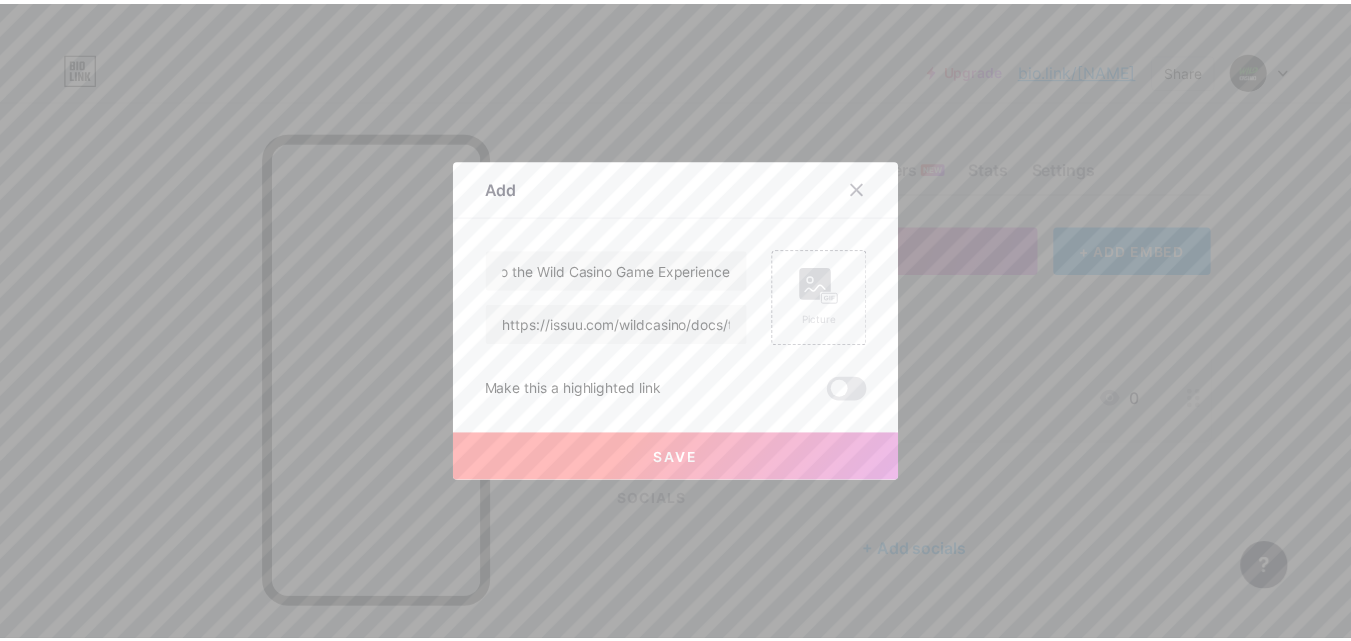 scroll, scrollTop: 0, scrollLeft: 0, axis: both 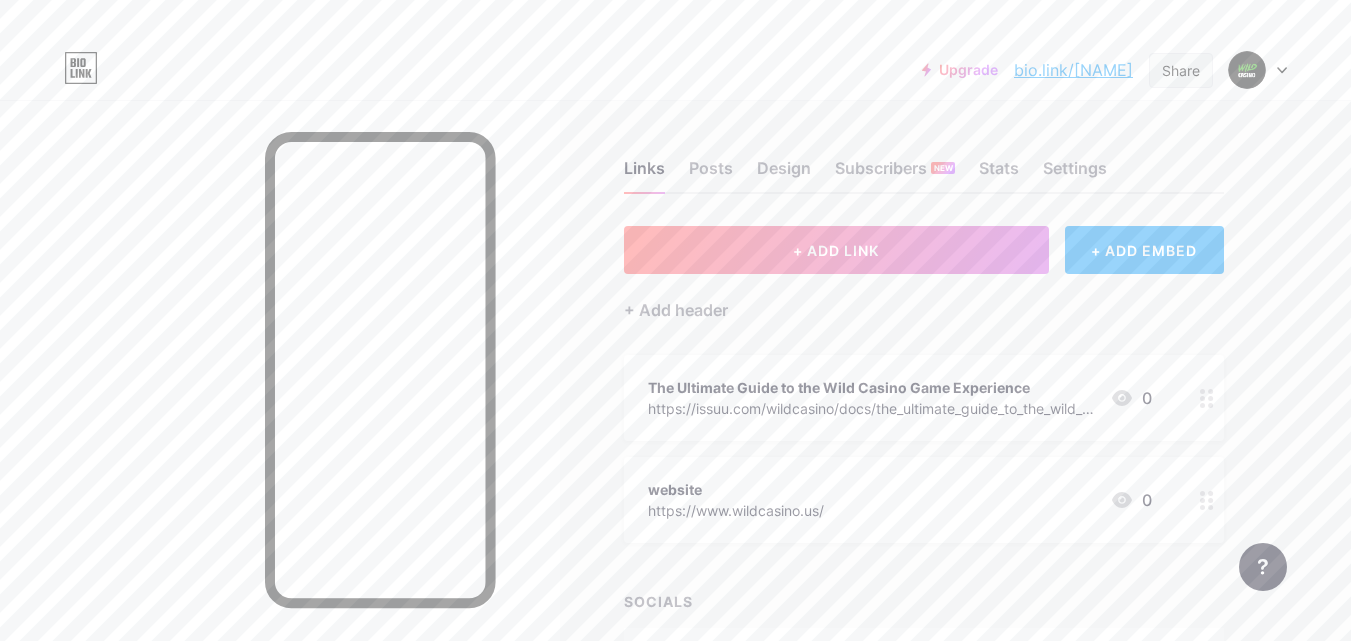 click on "Share" at bounding box center [1181, 70] 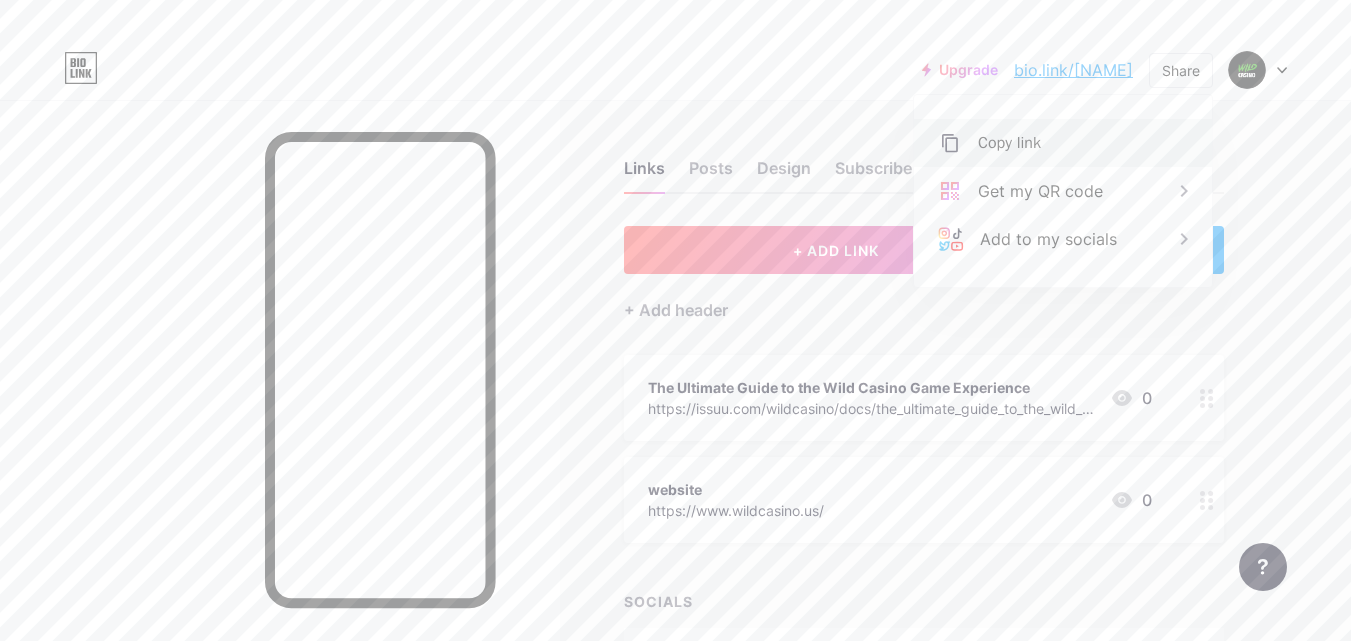 click on "Copy link" at bounding box center (1009, 143) 